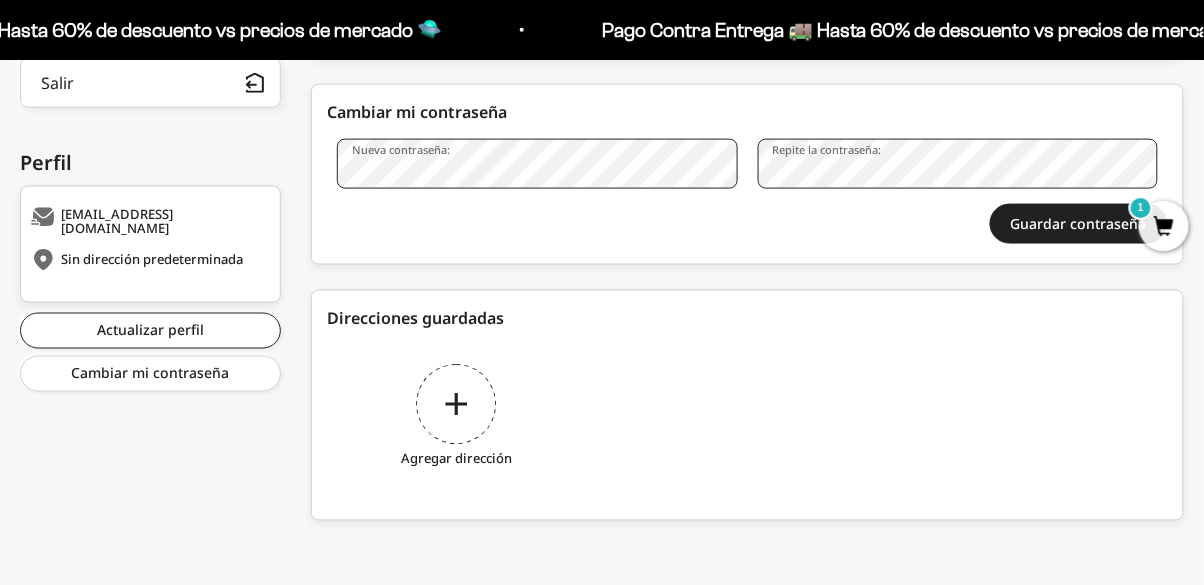 scroll, scrollTop: 0, scrollLeft: 0, axis: both 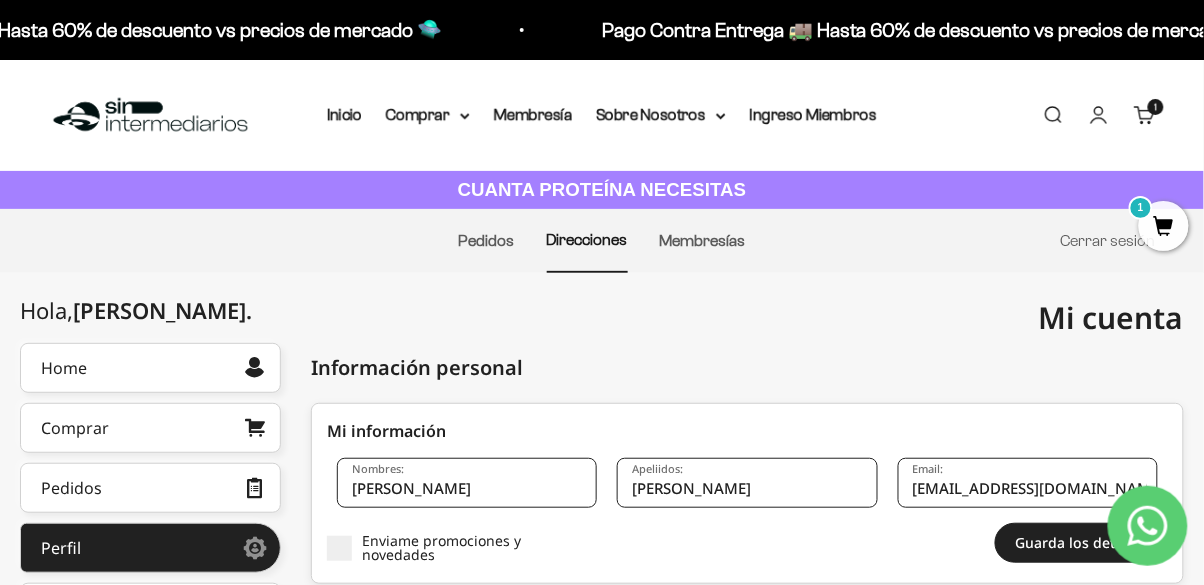 click at bounding box center [150, 115] 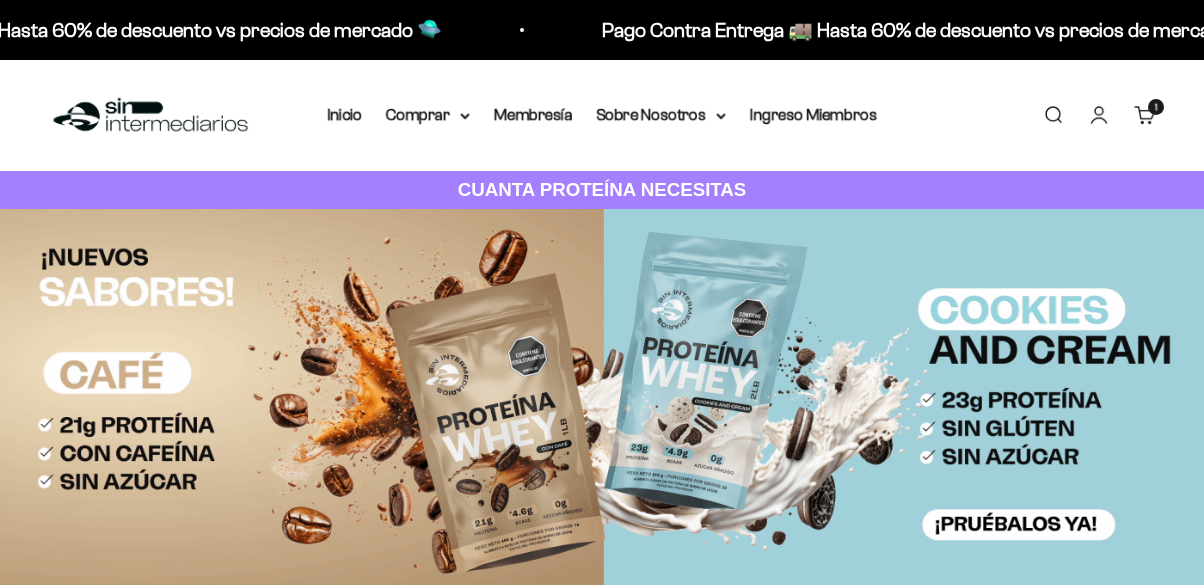 click on "Carrito
1 artículo
1" at bounding box center [1145, 115] 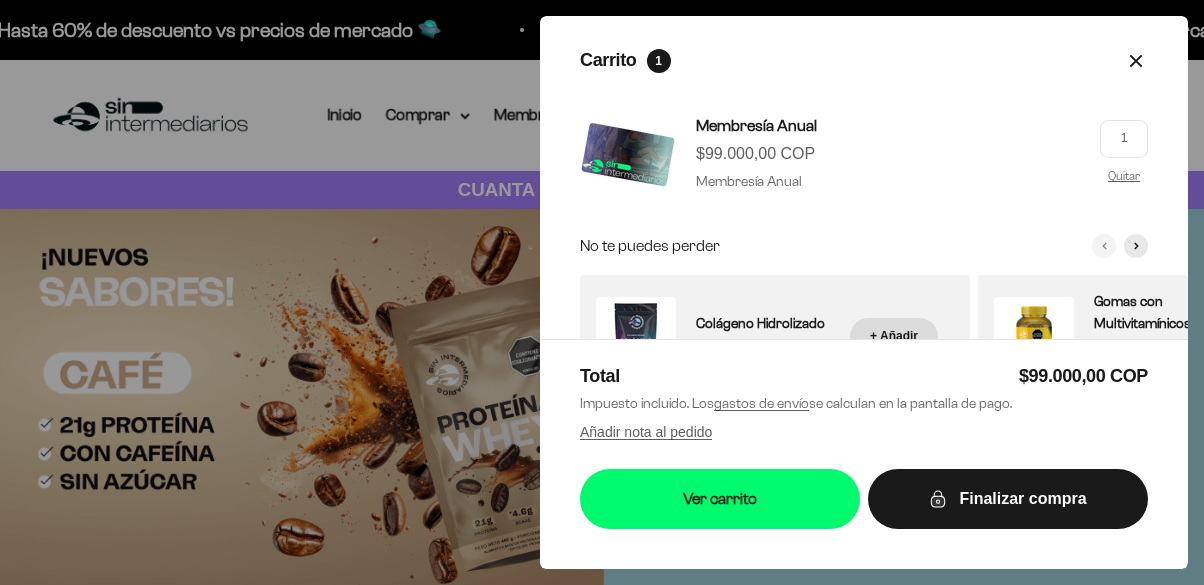 scroll, scrollTop: 0, scrollLeft: 0, axis: both 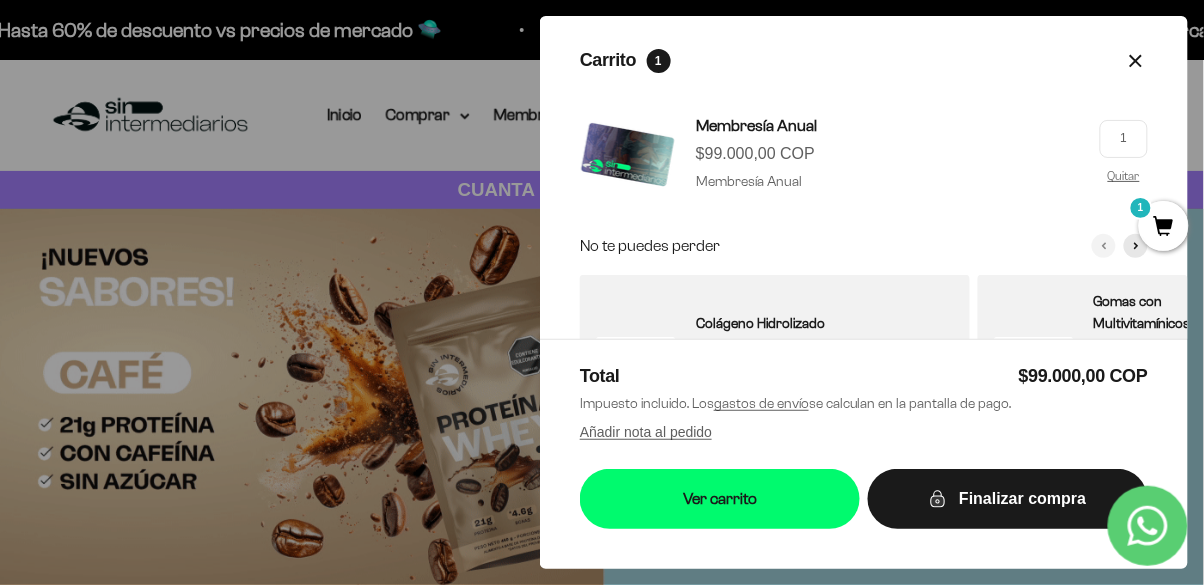 click 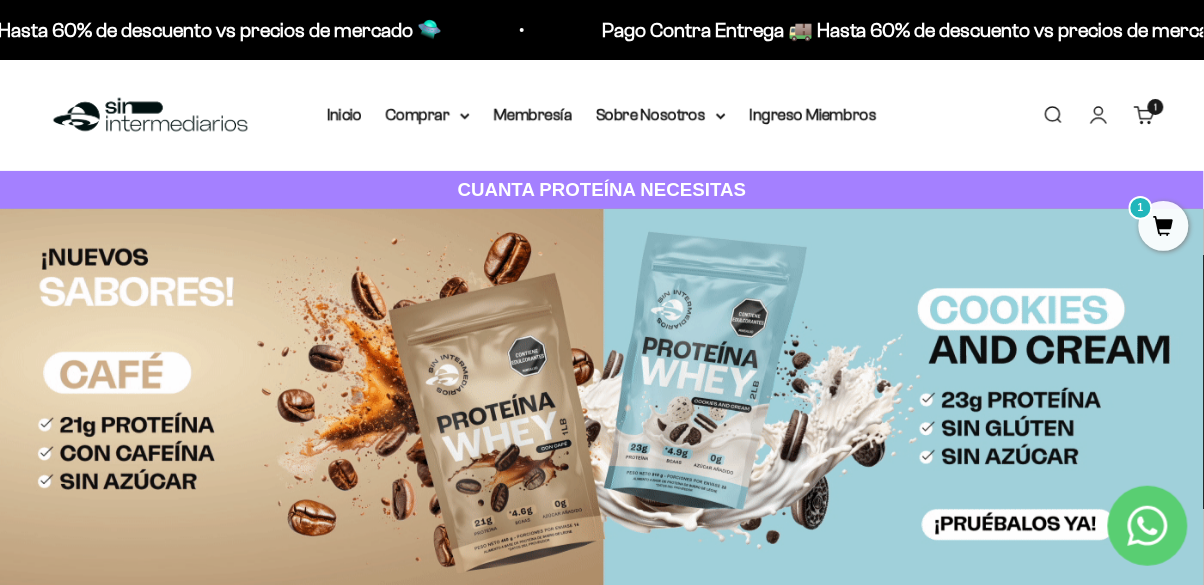 click on "Carrito
1 artículo
1" at bounding box center (1145, 115) 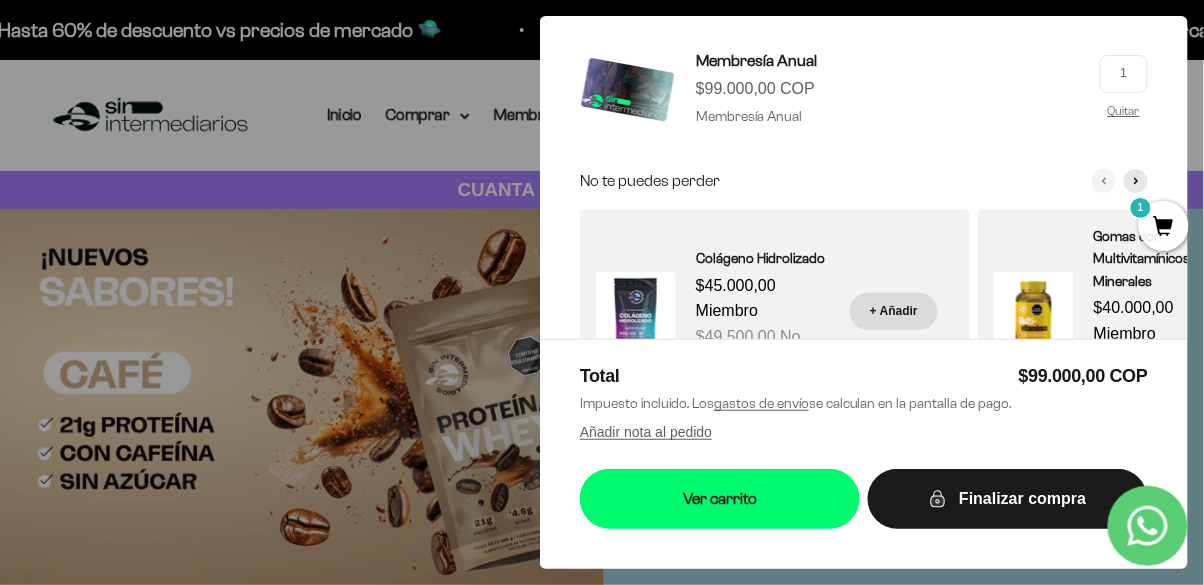 scroll, scrollTop: 0, scrollLeft: 0, axis: both 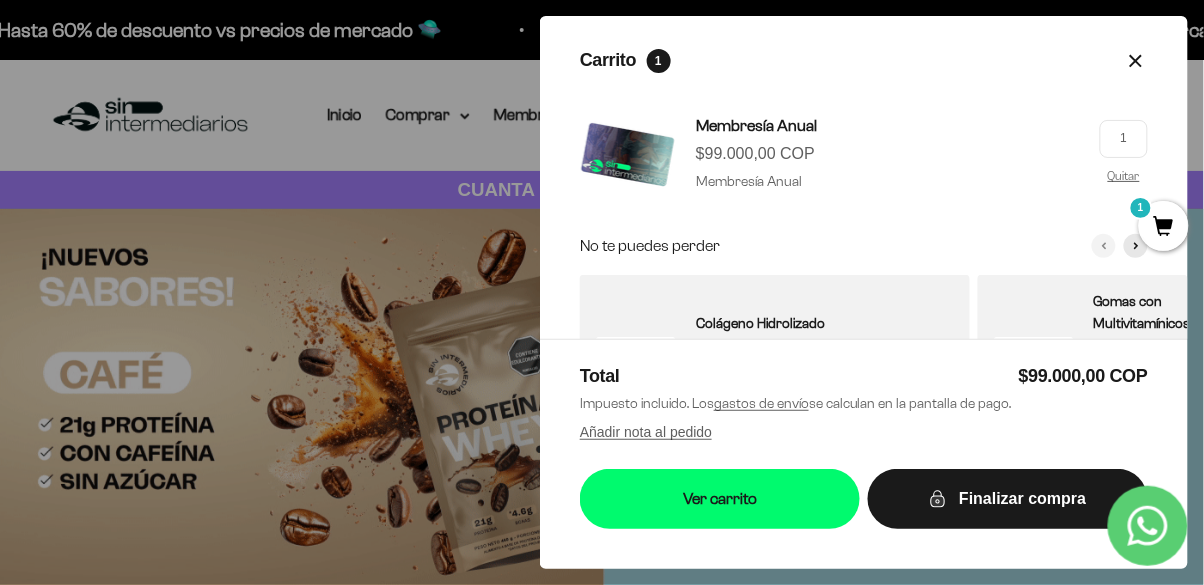 click on "Quitar" at bounding box center [1124, 175] 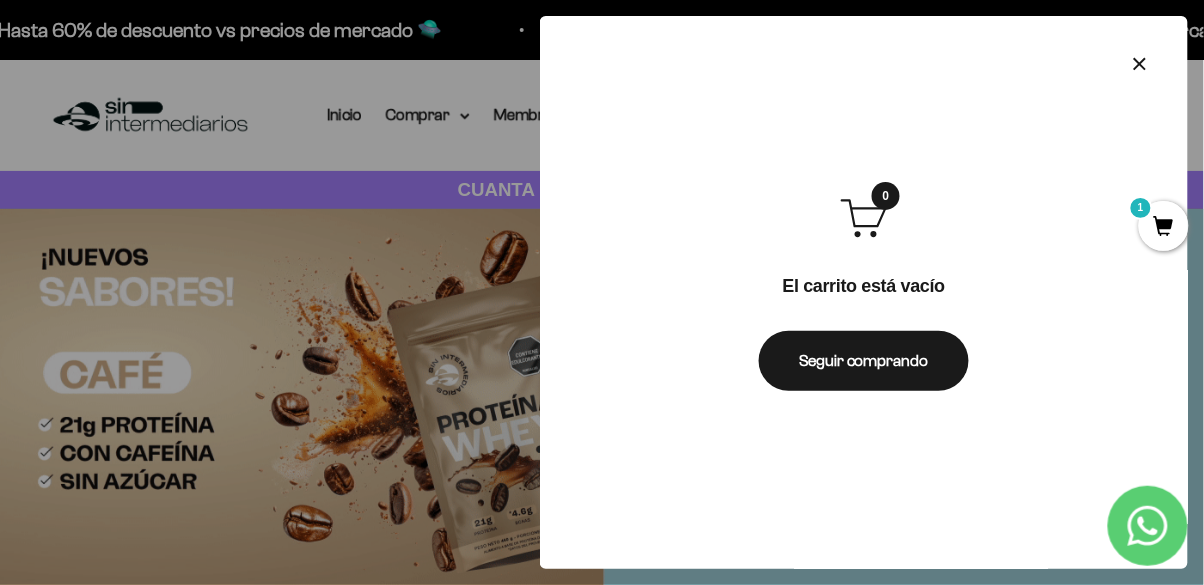 click 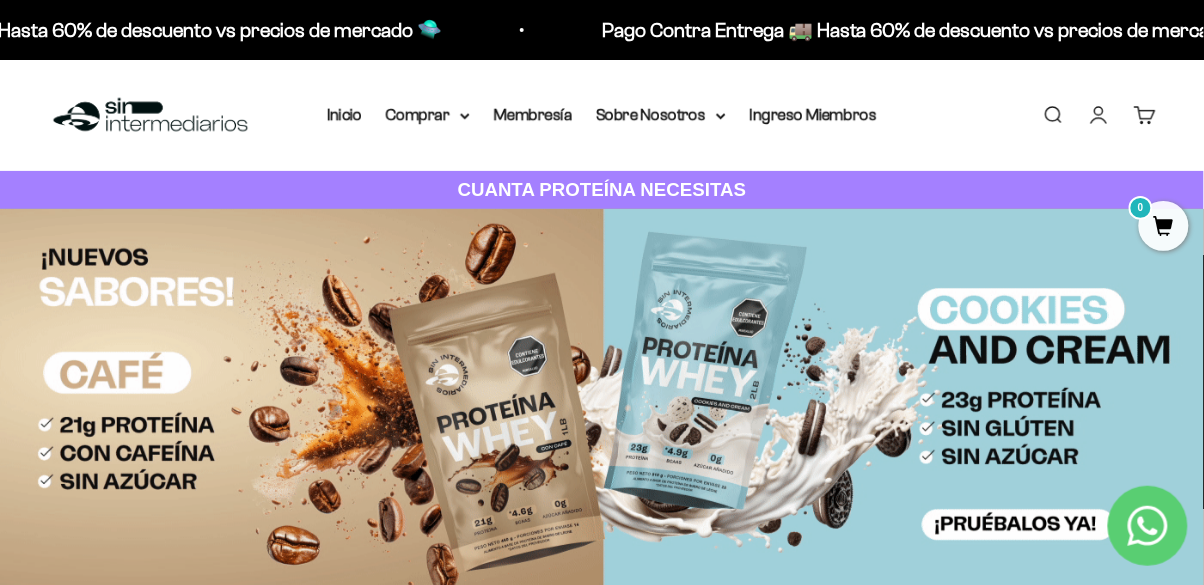 click on "Iniciar sesión" at bounding box center [1099, 115] 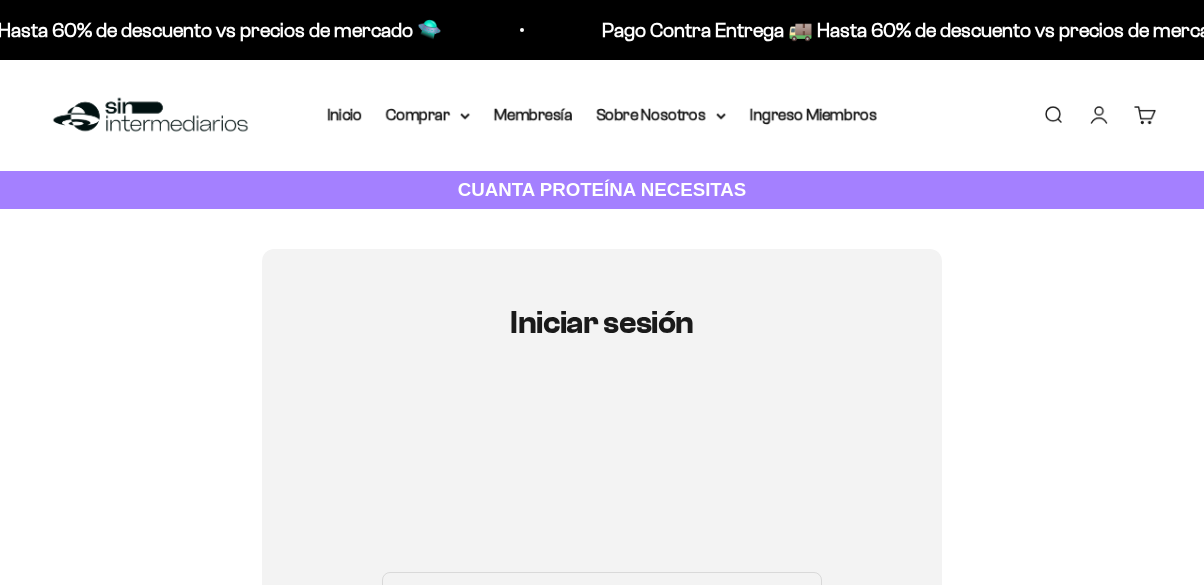 scroll, scrollTop: 0, scrollLeft: 0, axis: both 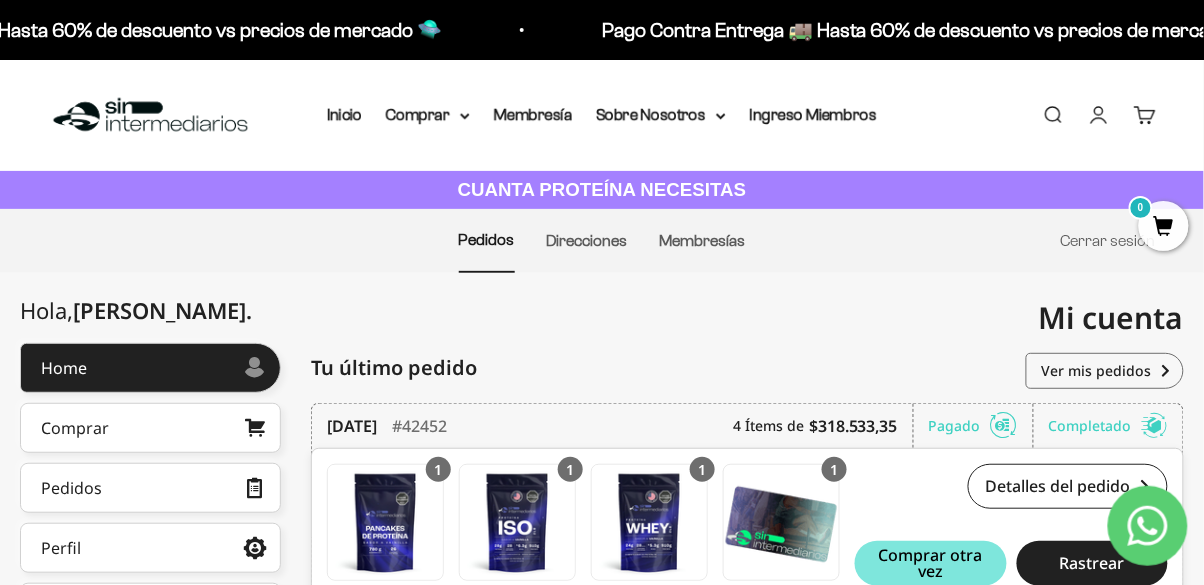 click on "Comprar" at bounding box center [428, 115] 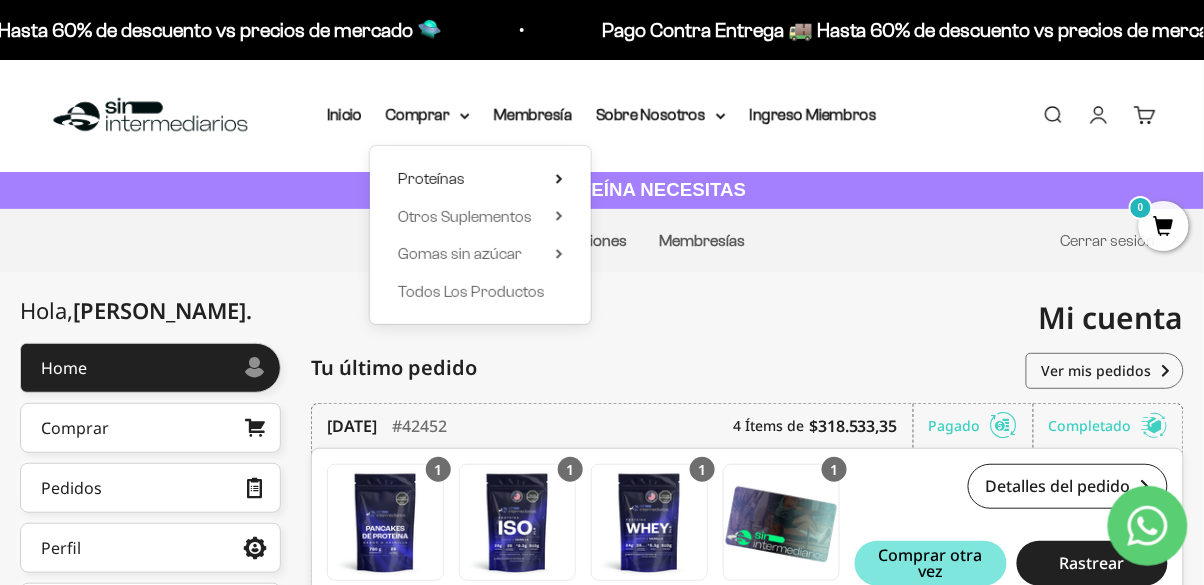 click on "Proteínas" at bounding box center (480, 179) 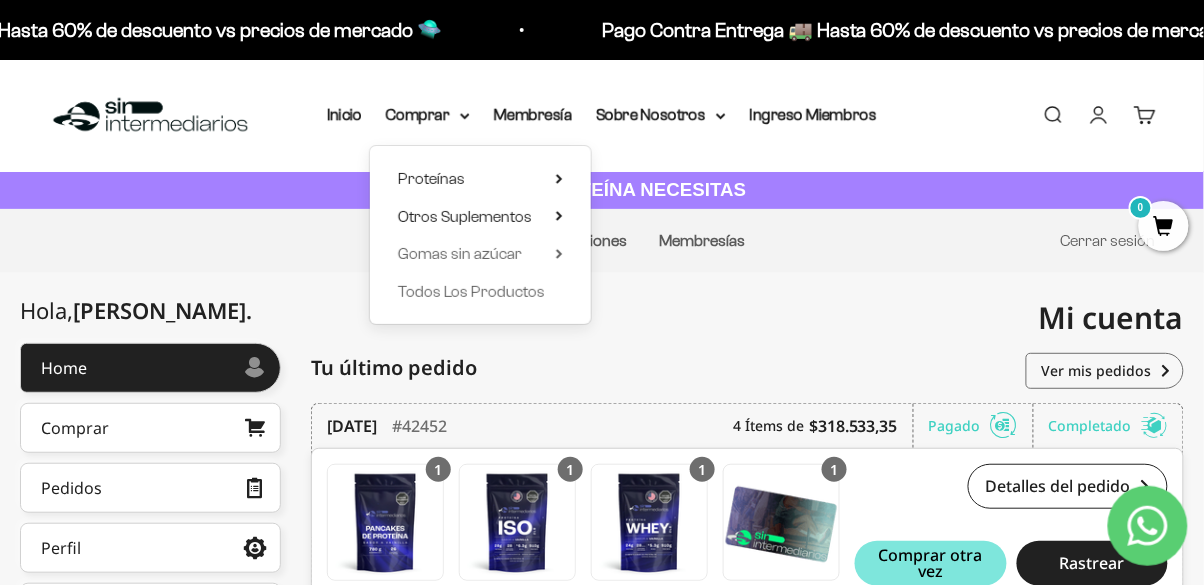 click on "Otros Suplementos" at bounding box center (465, 216) 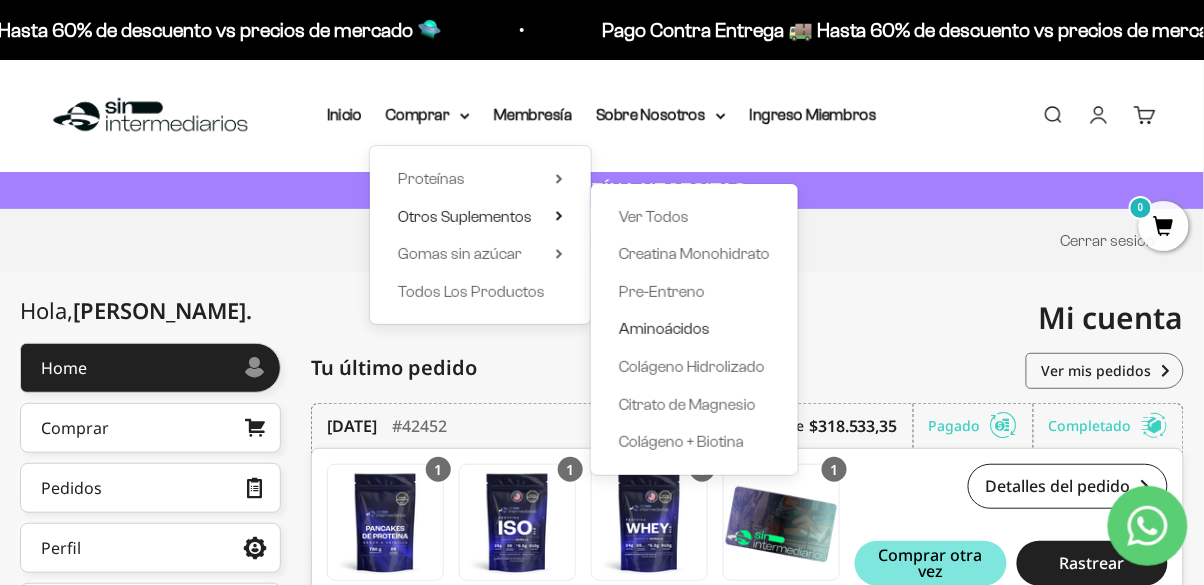 click on "Aminoácidos" at bounding box center (664, 329) 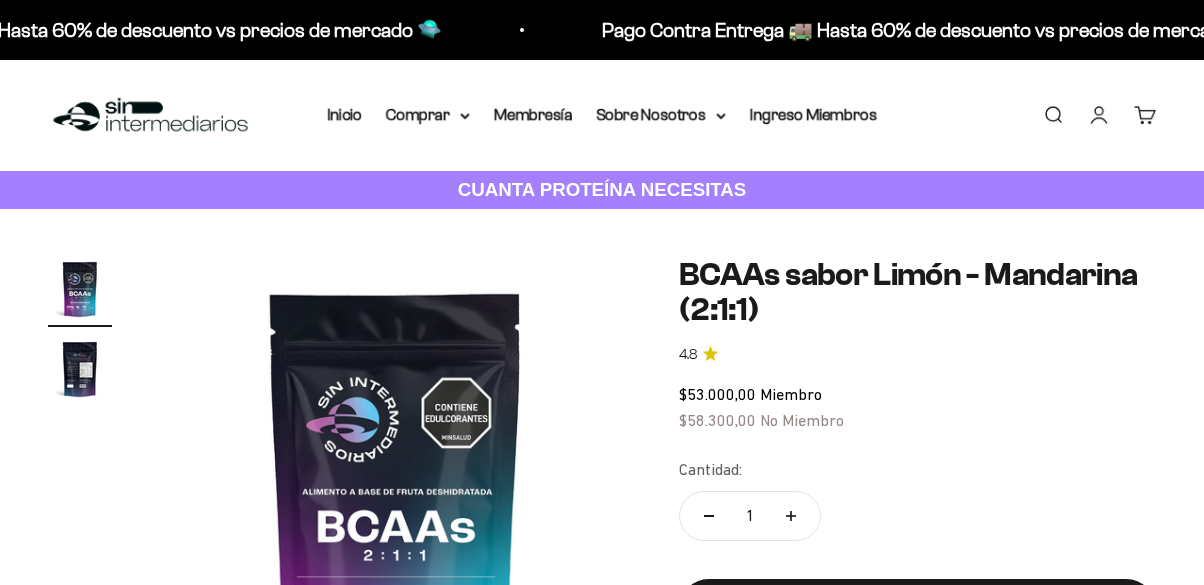 scroll, scrollTop: 0, scrollLeft: 0, axis: both 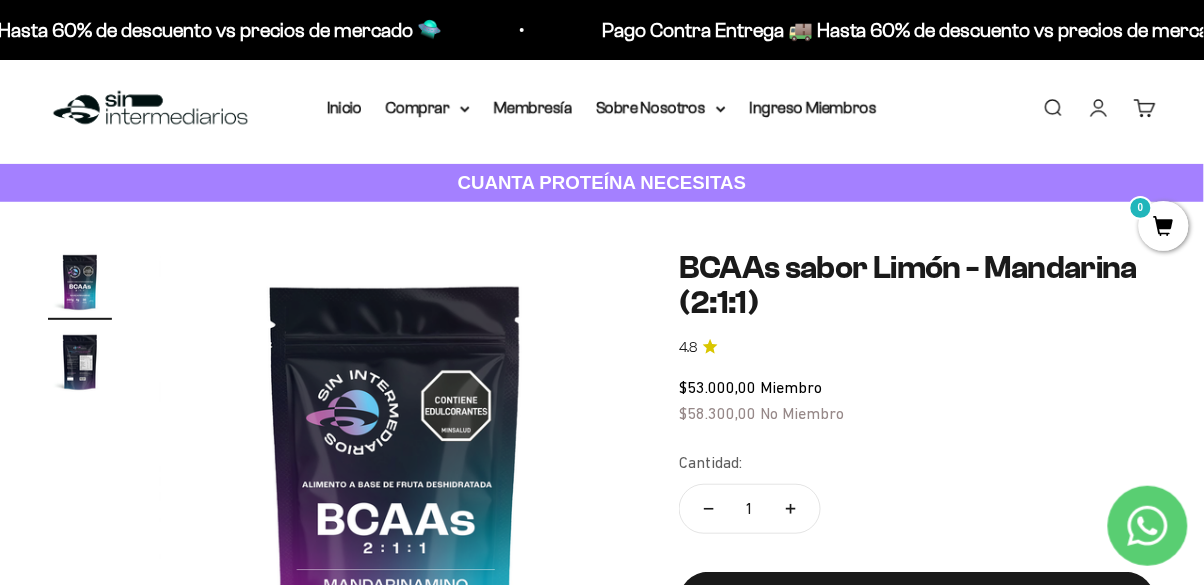 click on "Añadir al carrito" at bounding box center [917, 603] 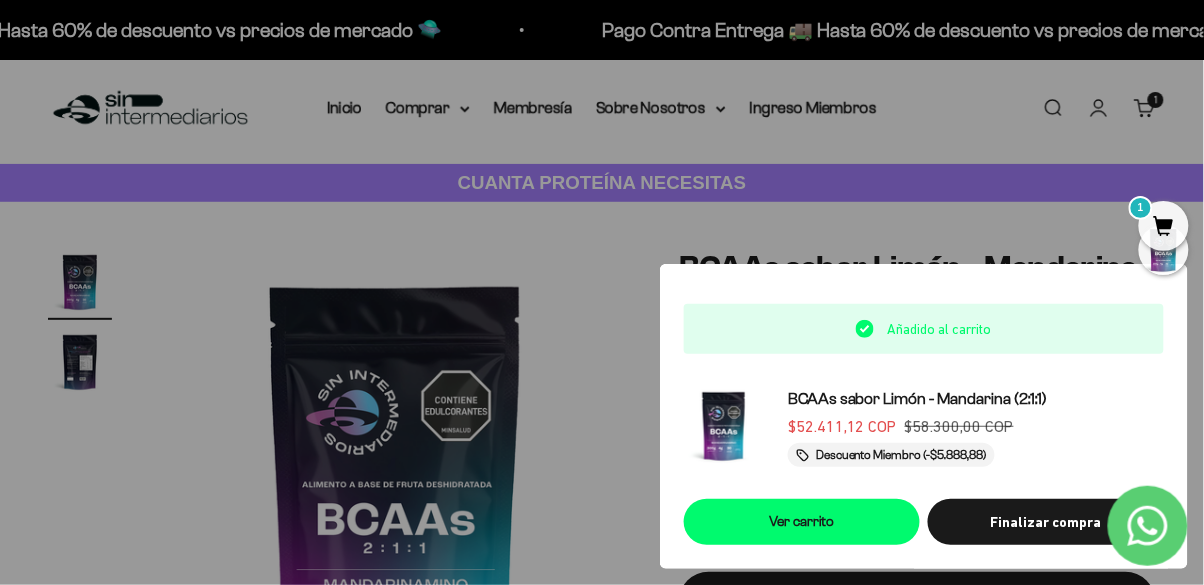 click at bounding box center (602, 292) 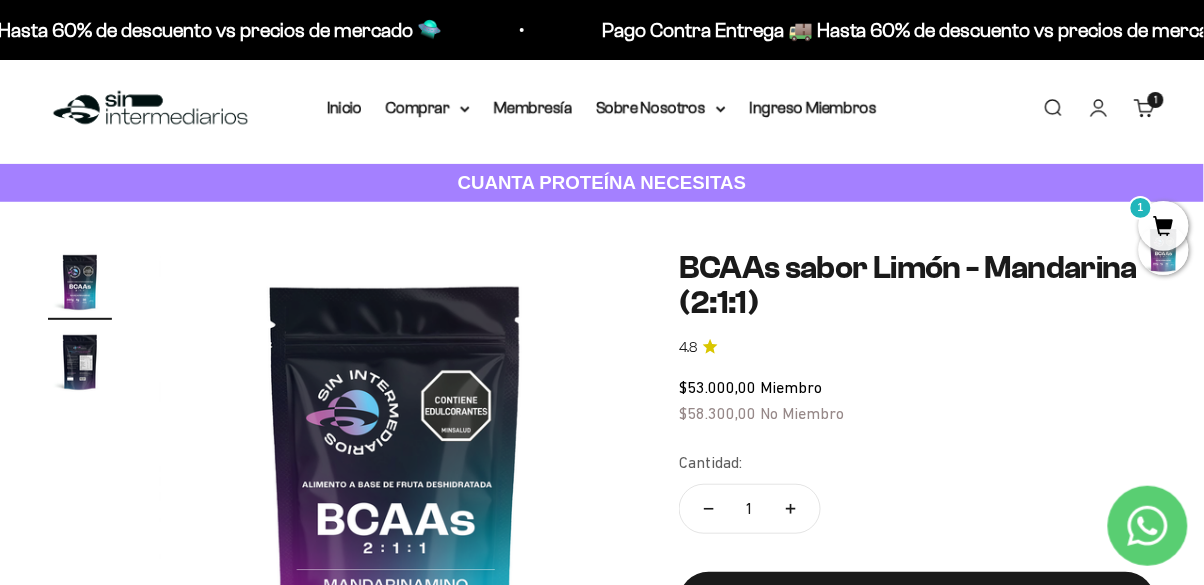 click on "Comprar" at bounding box center [428, 108] 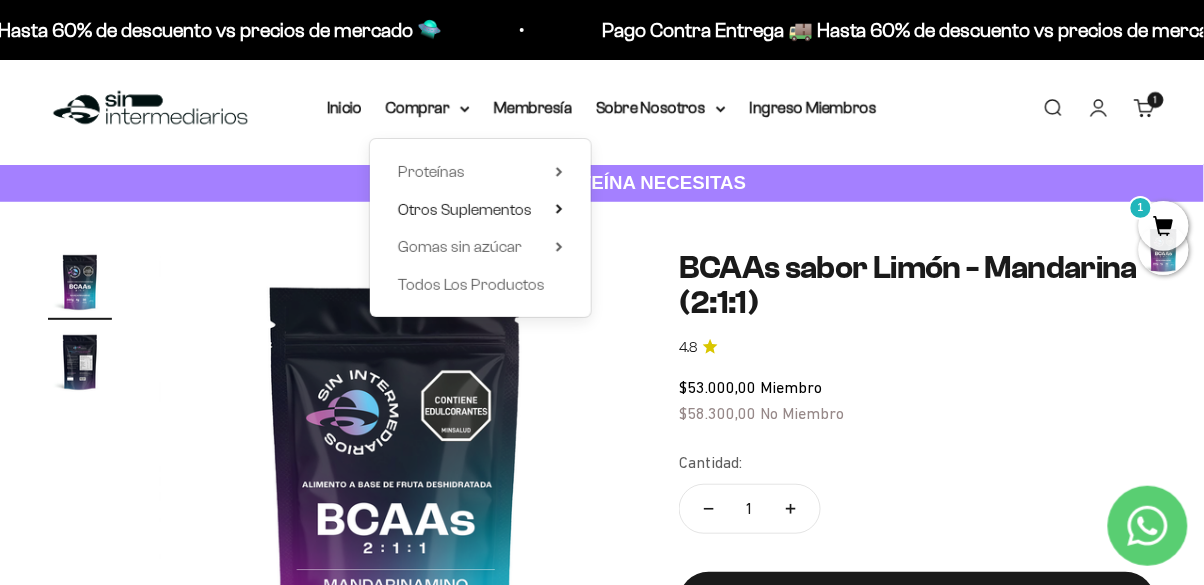 click on "Otros Suplementos" at bounding box center [465, 209] 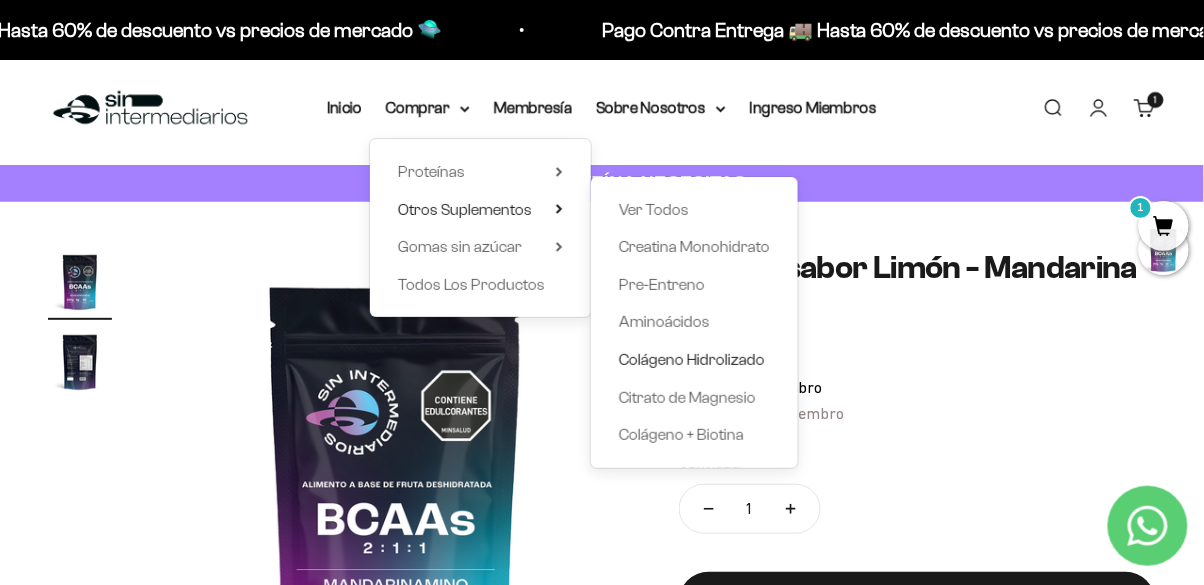 click on "Colágeno Hidrolizado" at bounding box center (692, 359) 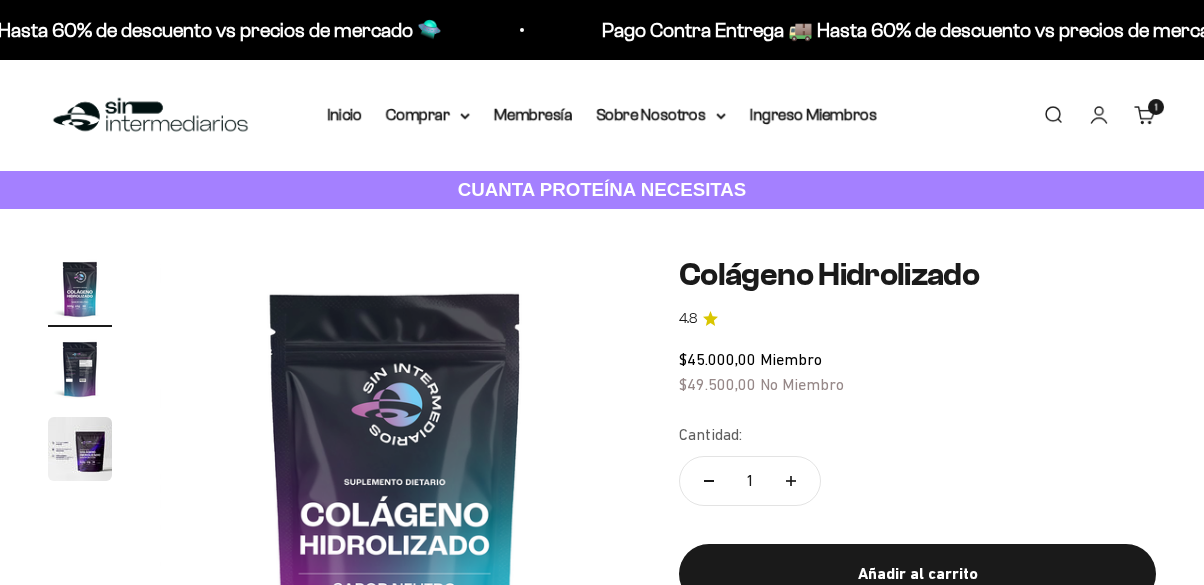 scroll, scrollTop: 0, scrollLeft: 0, axis: both 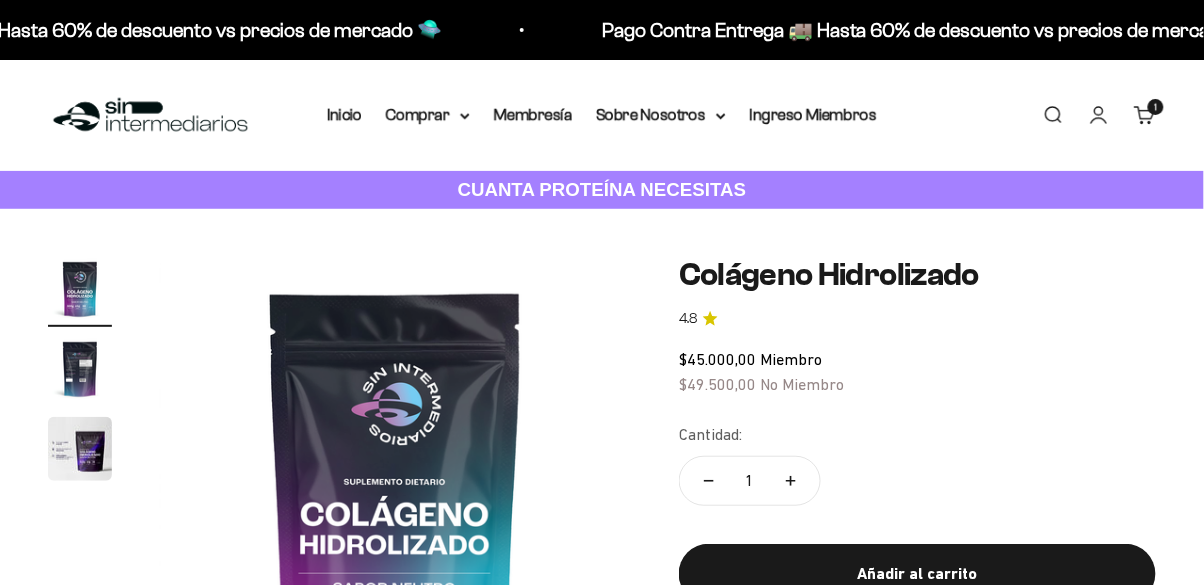 click on "Añadir al carrito" at bounding box center (917, 574) 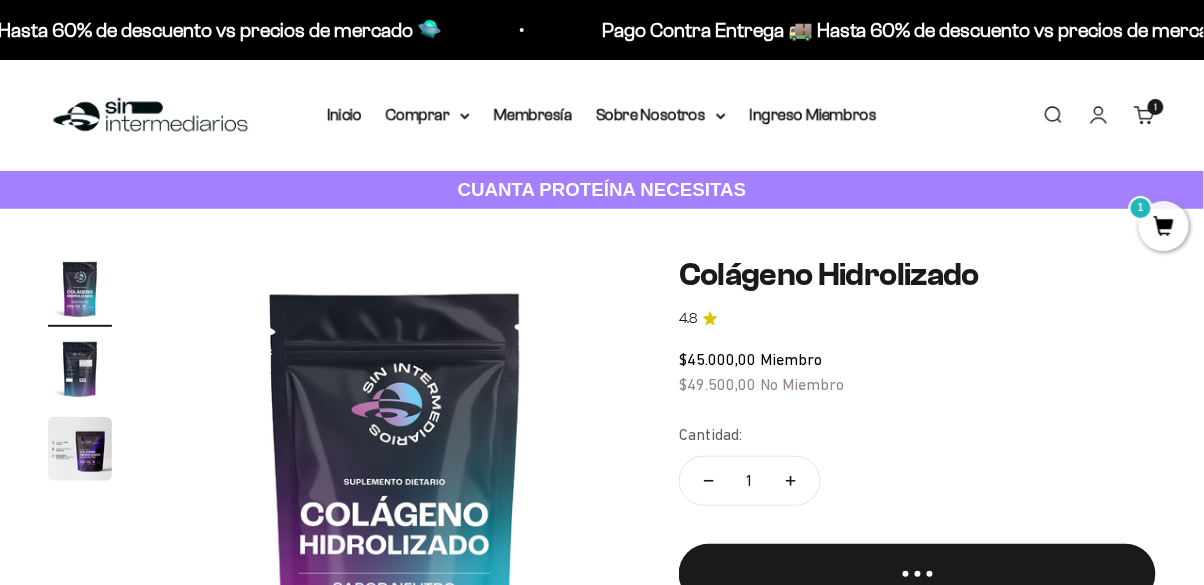 scroll, scrollTop: 0, scrollLeft: 0, axis: both 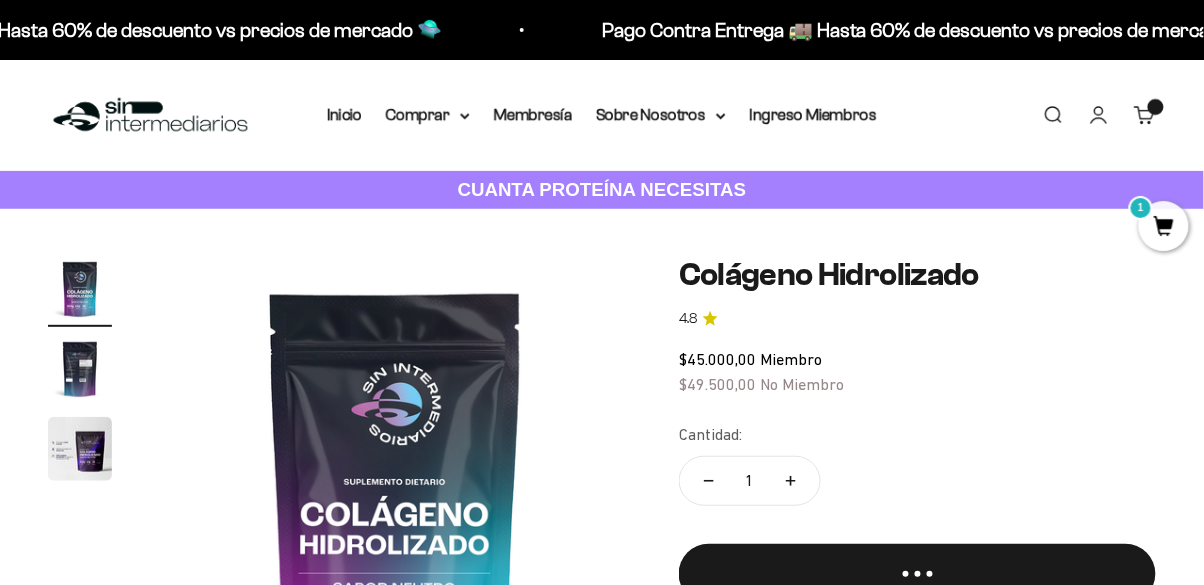 click at bounding box center [0, 0] 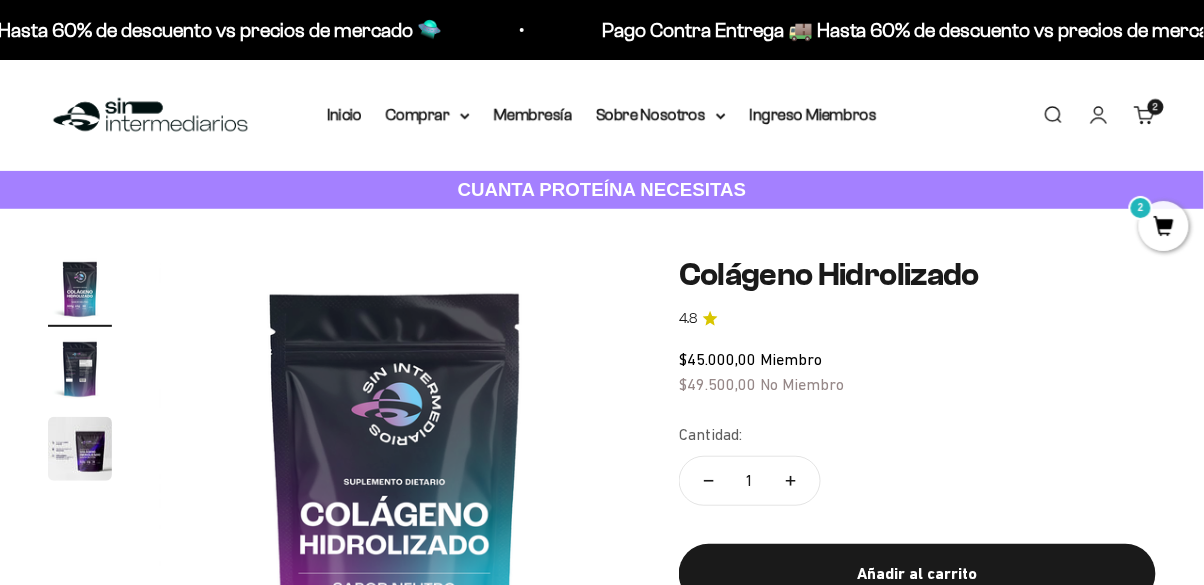 click on "Comprar" at bounding box center (428, 115) 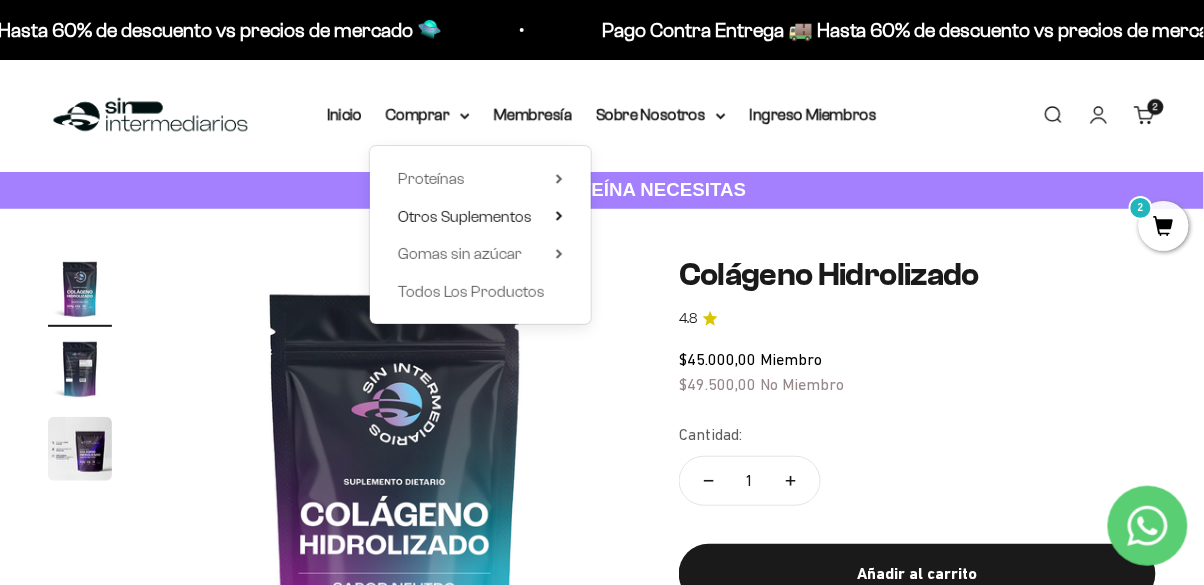 click on "Otros Suplementos" at bounding box center [465, 216] 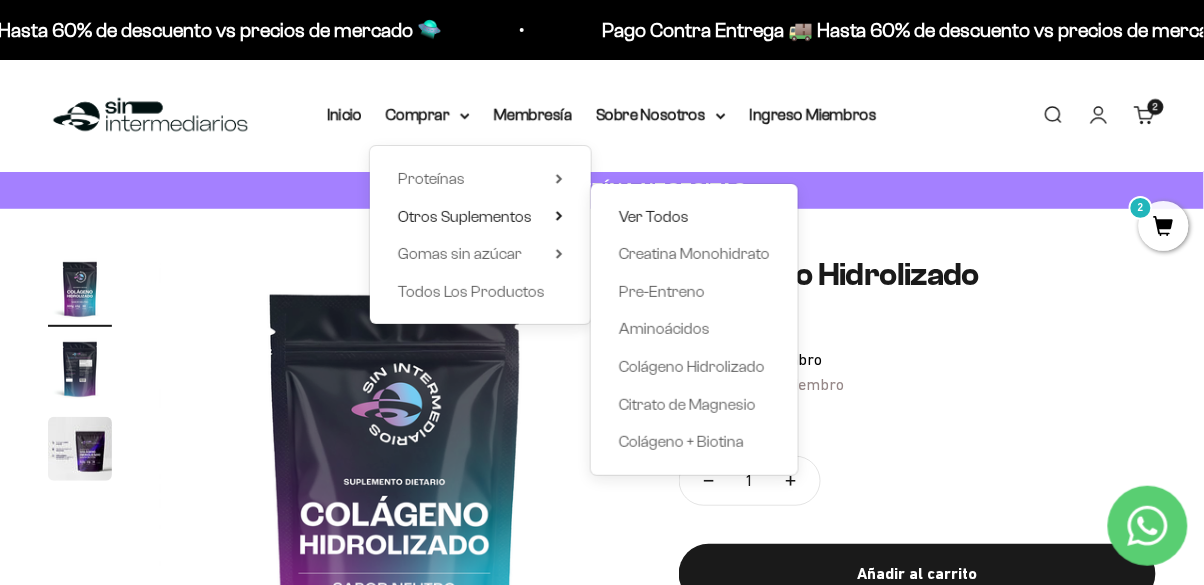 click on "Ver Todos" at bounding box center (654, 216) 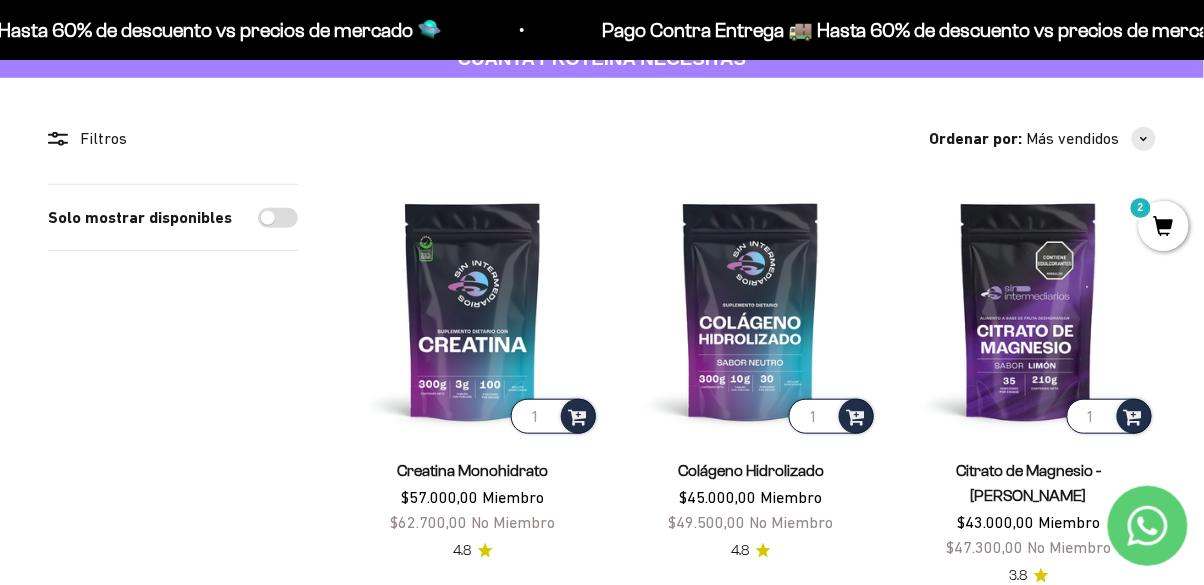 scroll, scrollTop: 129, scrollLeft: 0, axis: vertical 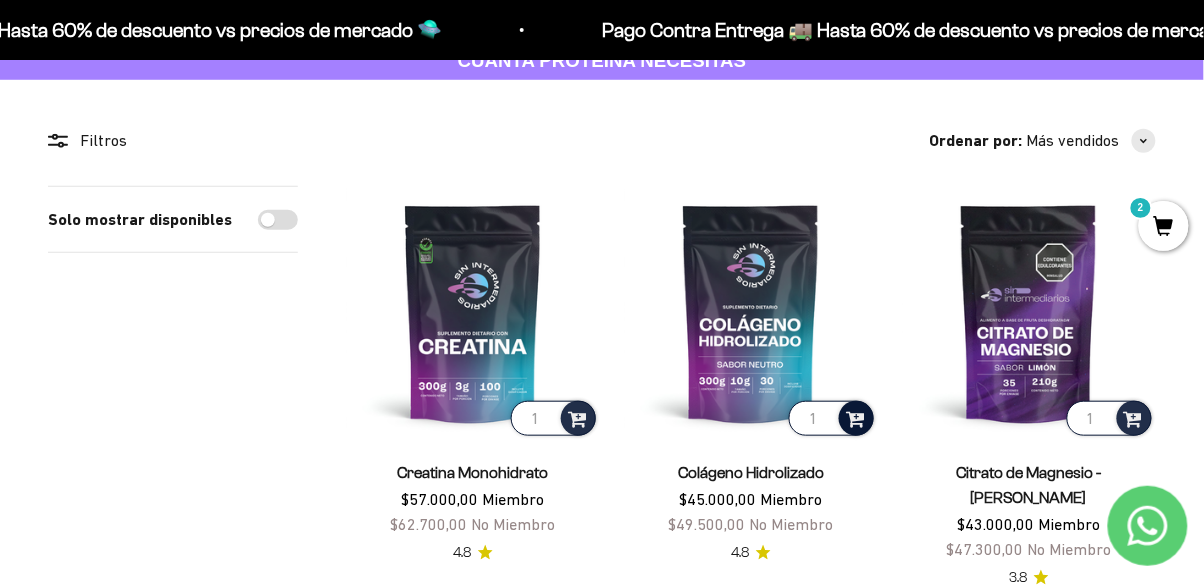 click at bounding box center [855, 417] 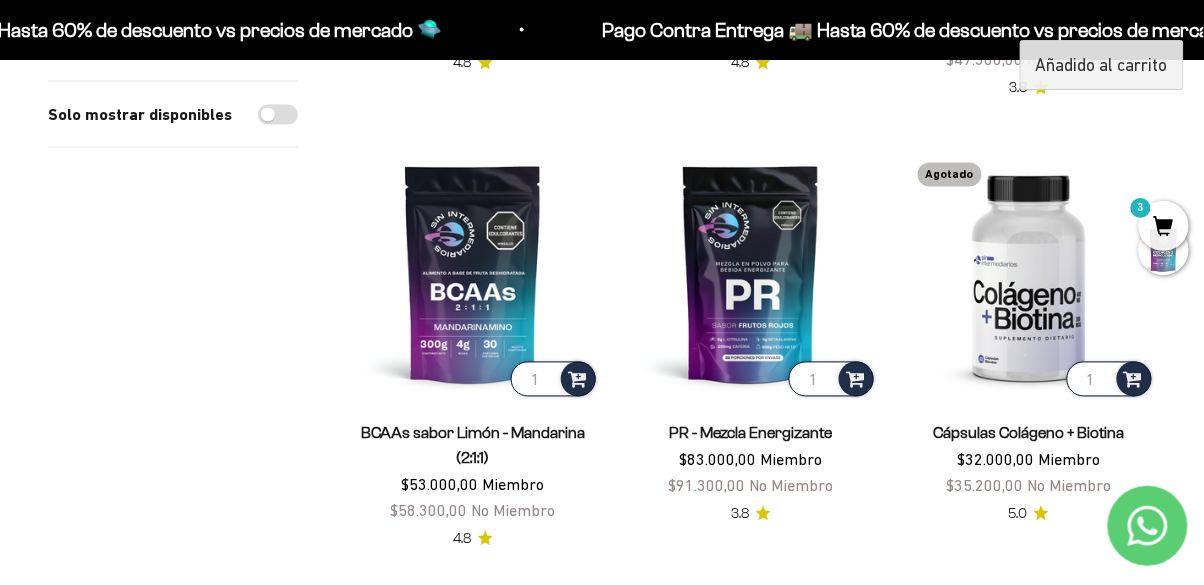 scroll, scrollTop: 600, scrollLeft: 0, axis: vertical 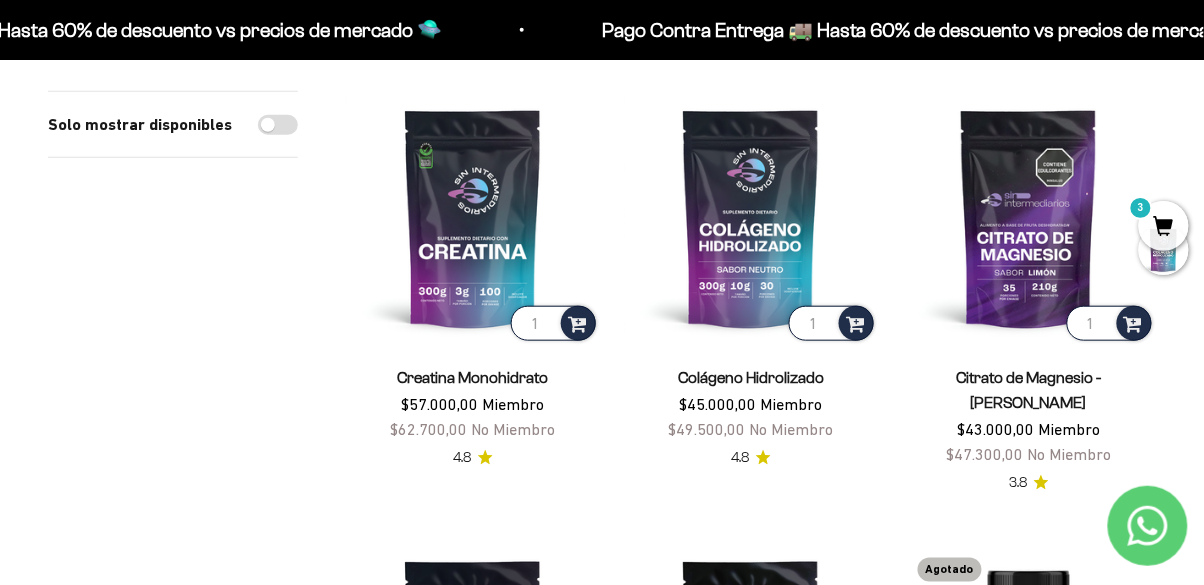 click on "3" at bounding box center (1164, 226) 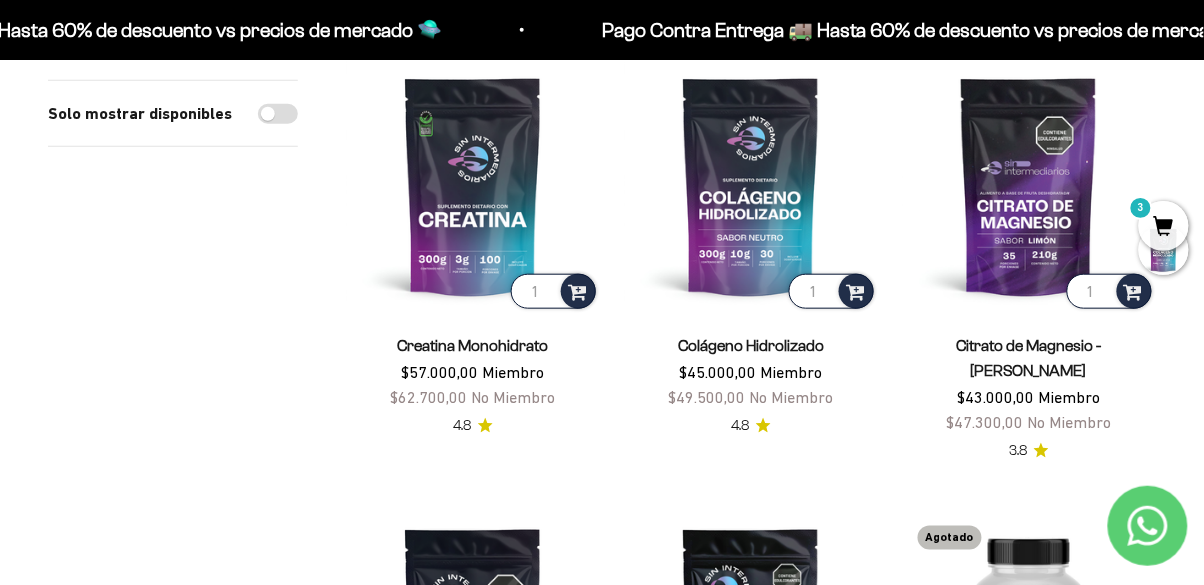 scroll, scrollTop: 320, scrollLeft: 0, axis: vertical 